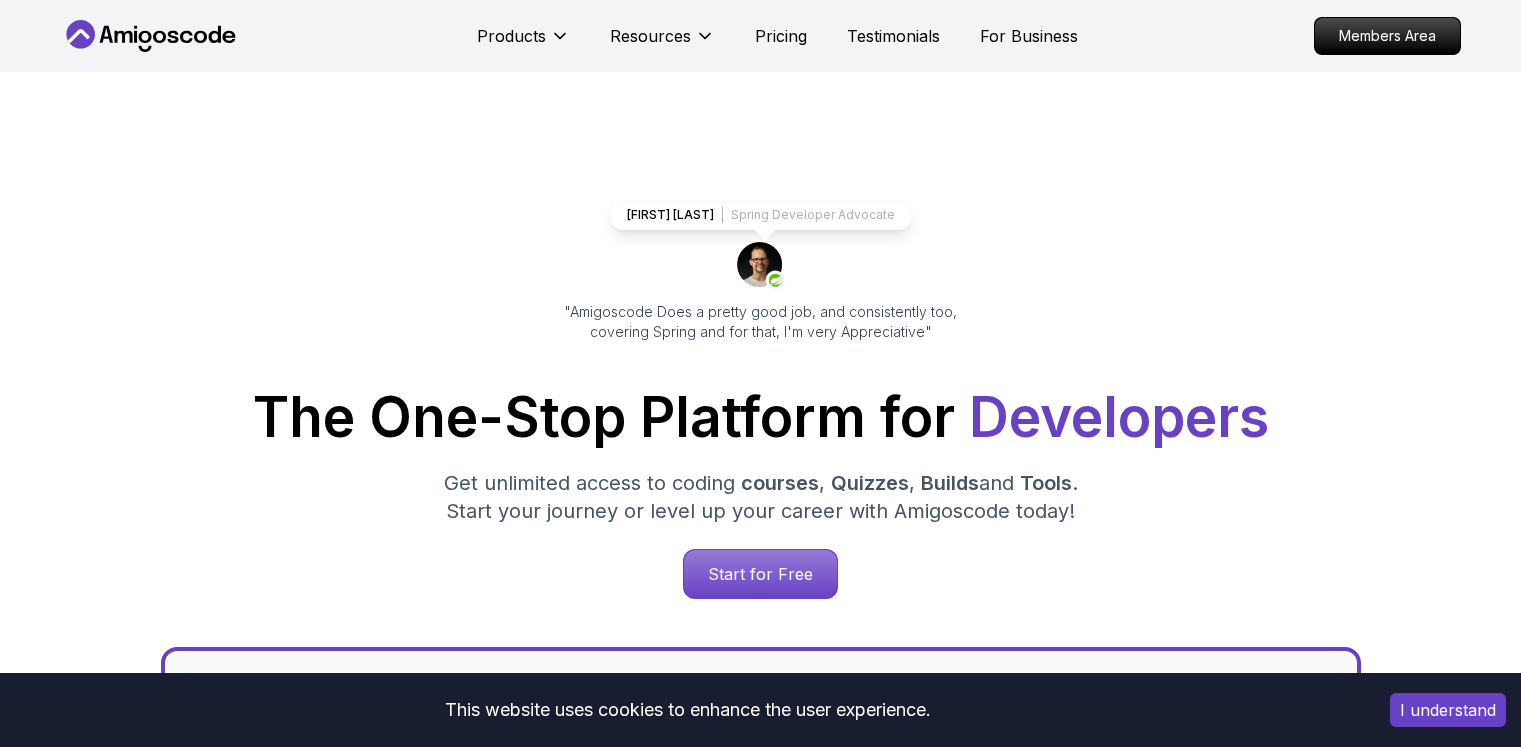 scroll, scrollTop: 10, scrollLeft: 0, axis: vertical 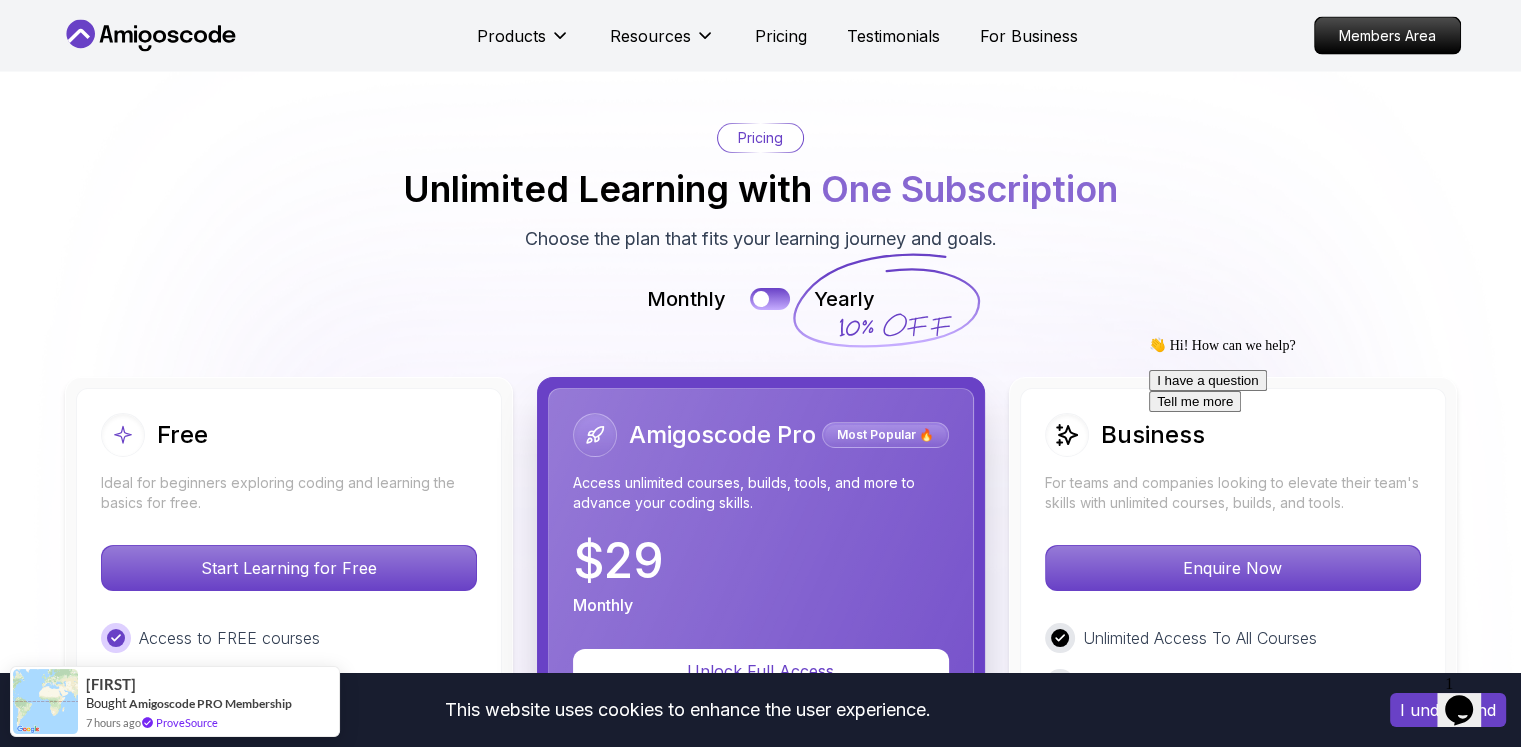 click on "This website uses cookies to enhance the user experience. I understand Products Resources Pricing Testimonials For Business Members Area Products Resources Pricing Testimonials For Business Members Area Jogh Long Spring Developer Advocate "Amigoscode Does a pretty good job, and consistently too, covering Spring and for that, I'm very Appreciative" The One-Stop Platform for   Developers Get unlimited access to coding   courses ,   Quizzes ,   Builds  and   Tools . Start your journey or level up your career with Amigoscode today! Start for Free https://amigoscode.com/dashboard OUR AMIGO STUDENTS WORK IN TOP COMPANIES Courses Builds Discover Amigoscode's Latest   Premium Courses! Get unlimited access to coding   courses ,   Quizzes ,   Builds  and   Tools . Start your journey or level up your career with Amigoscode today! Browse all  courses Advanced Spring Boot Pro Dive deep into Spring Boot with our advanced course, designed to take your skills from intermediate to expert level. NEW Spring Boot for Beginners" at bounding box center (760, 1557) 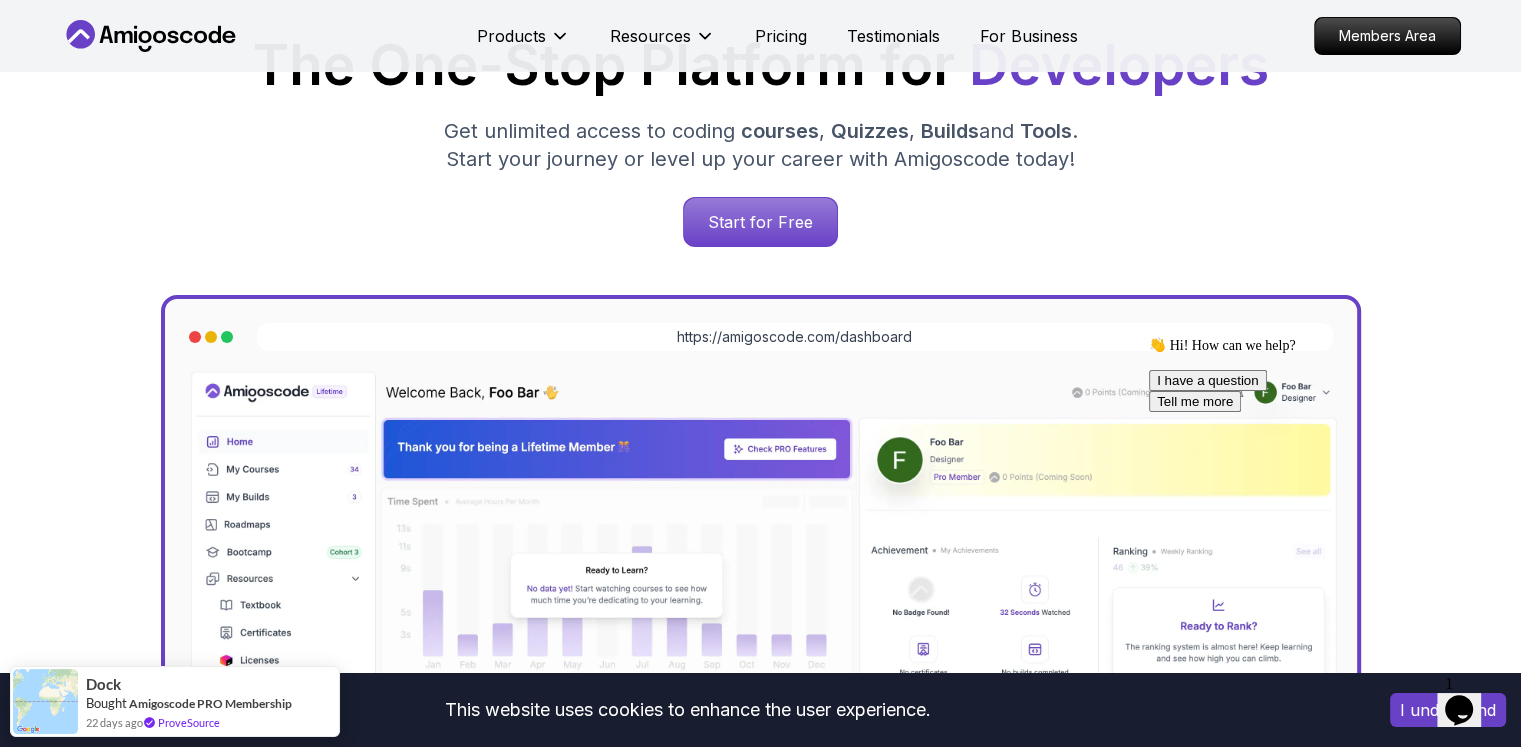 scroll, scrollTop: 0, scrollLeft: 0, axis: both 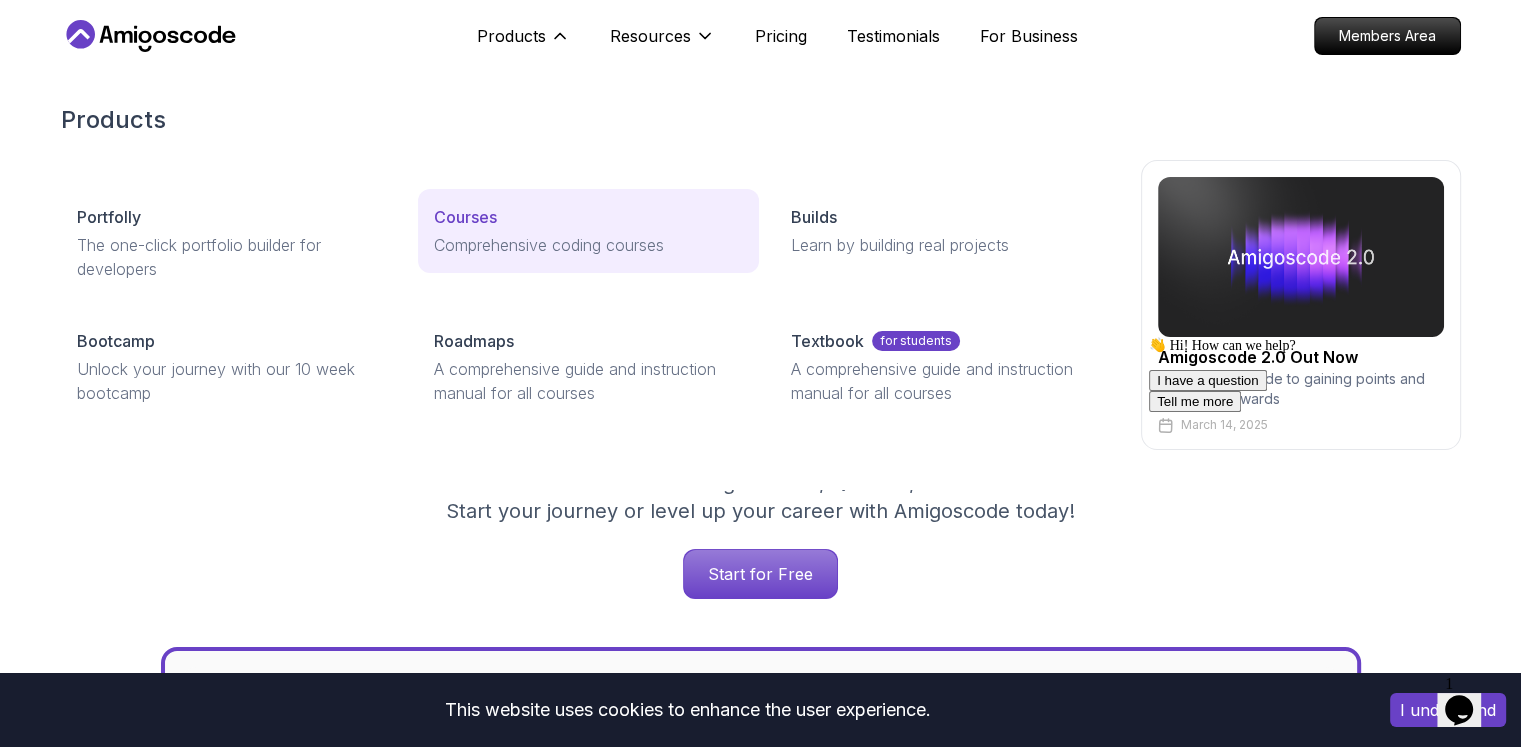 click on "Courses" at bounding box center (465, 217) 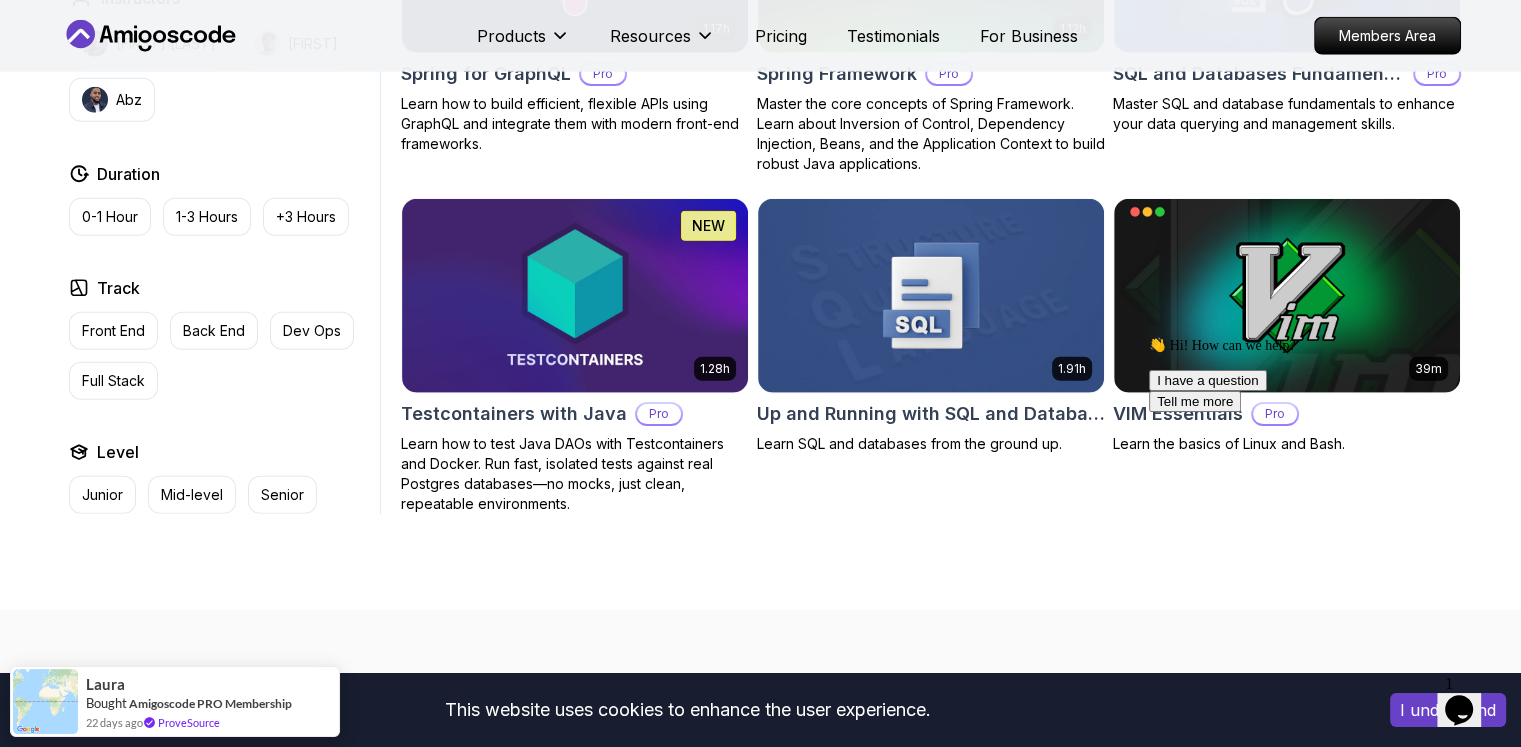 scroll, scrollTop: 5284, scrollLeft: 0, axis: vertical 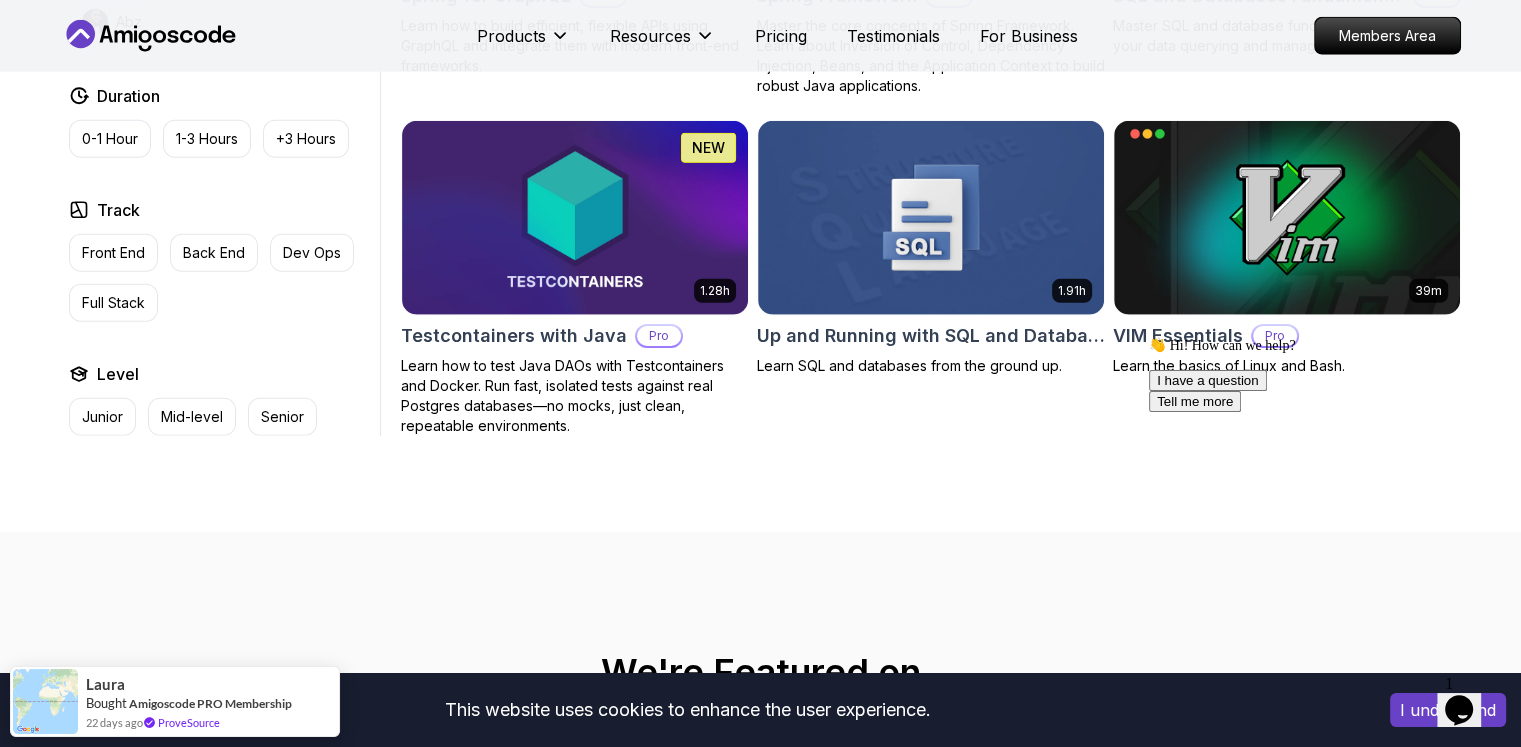 drag, startPoint x: 1527, startPoint y: 53, endPoint x: 339, endPoint y: 102, distance: 1189.0101 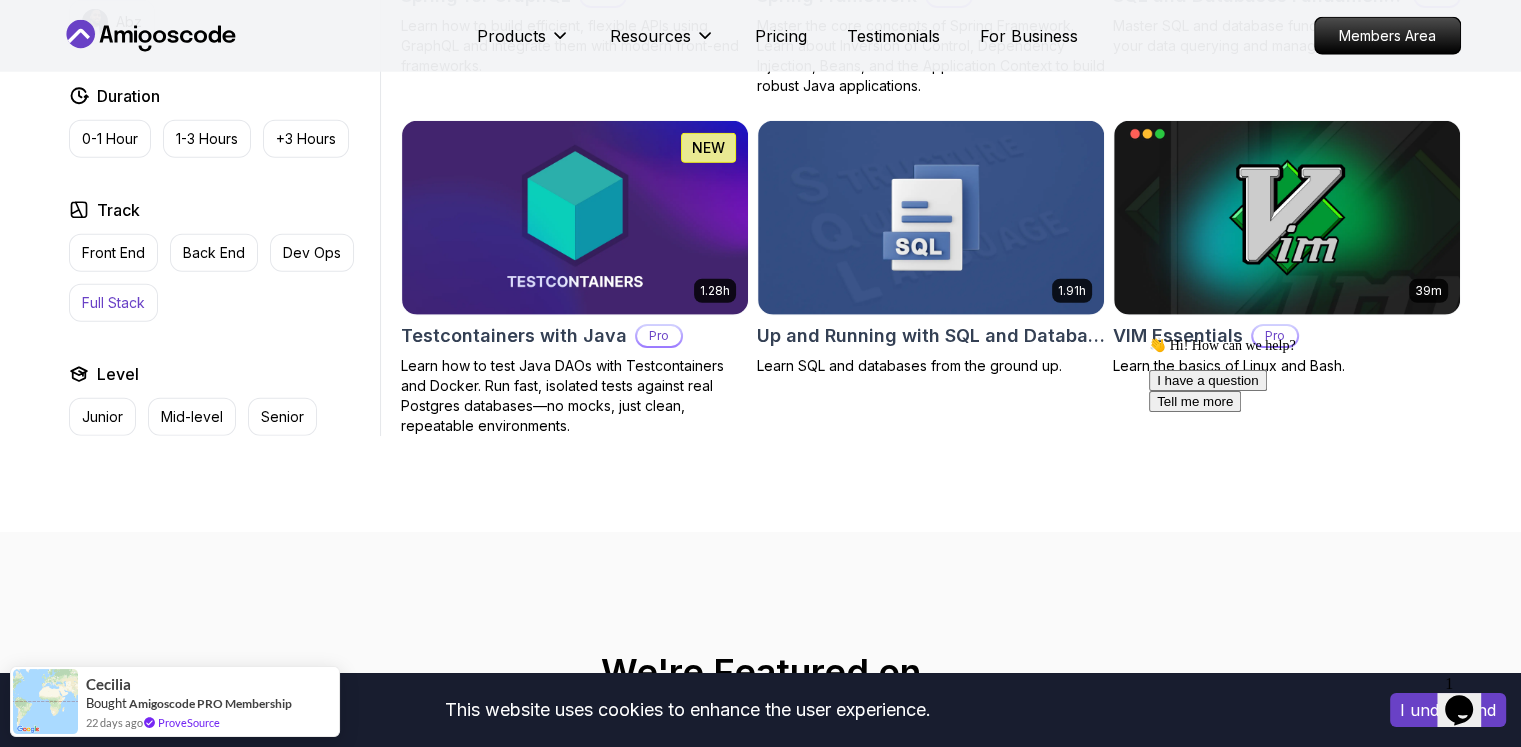 click on "Full Stack" at bounding box center (113, 303) 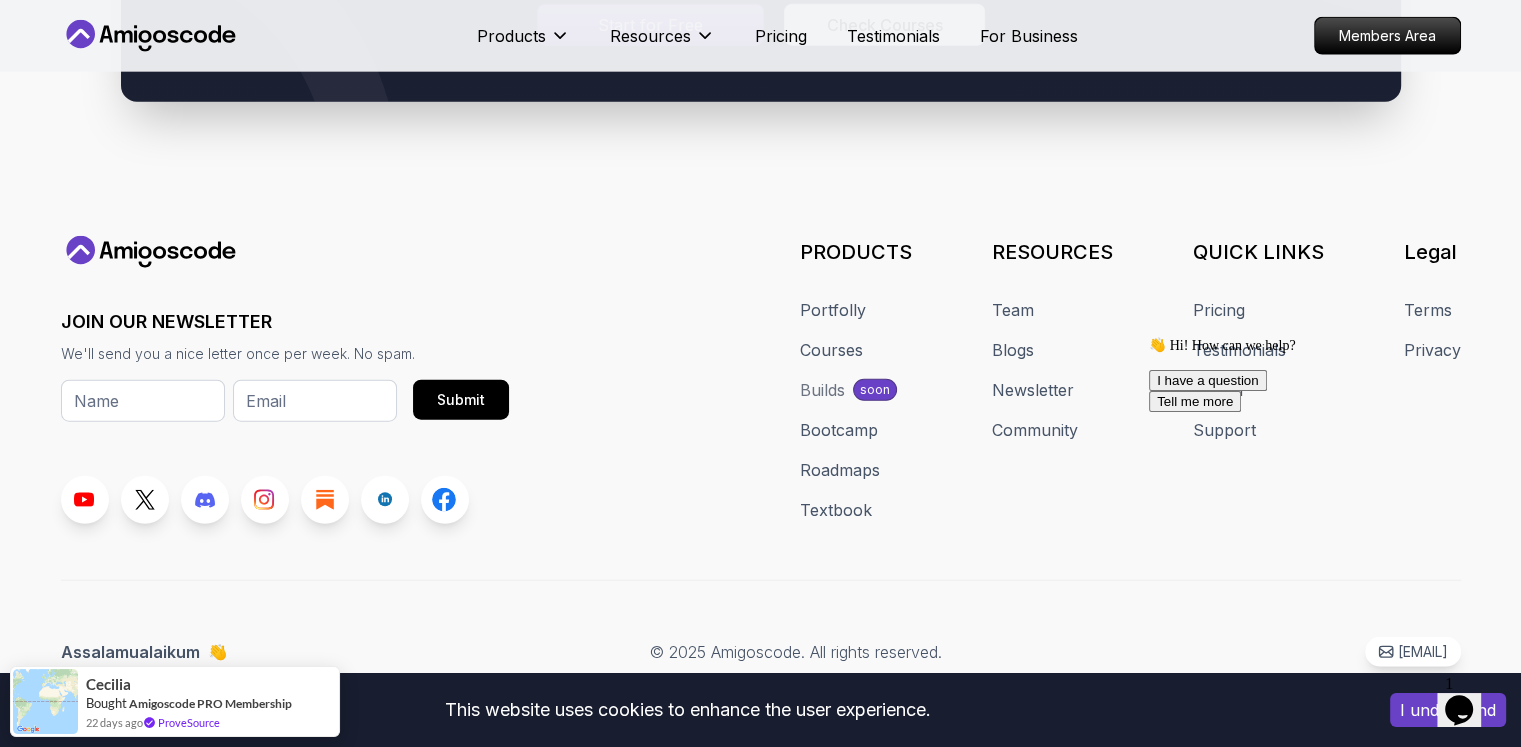 scroll, scrollTop: 4967, scrollLeft: 0, axis: vertical 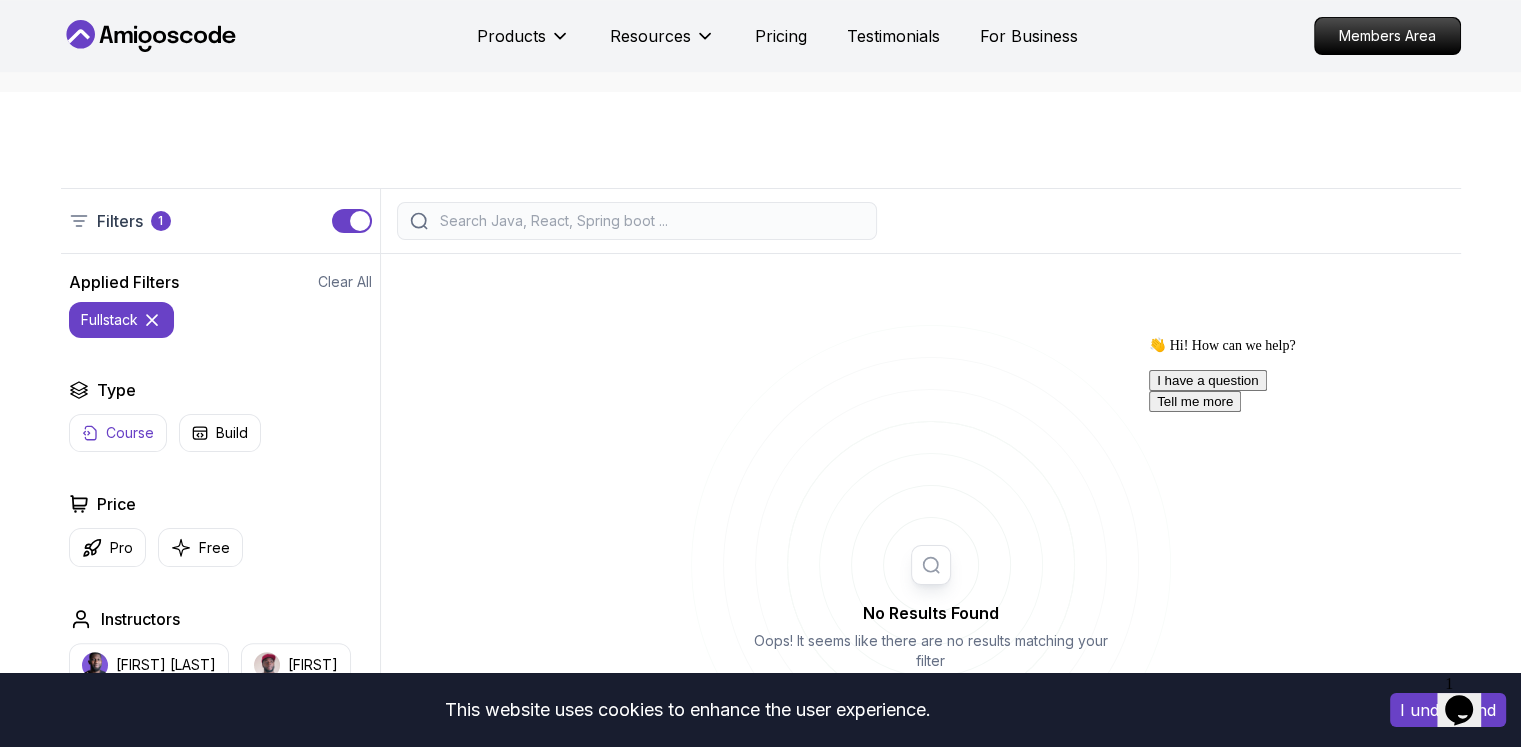 click on "Course" at bounding box center (130, 433) 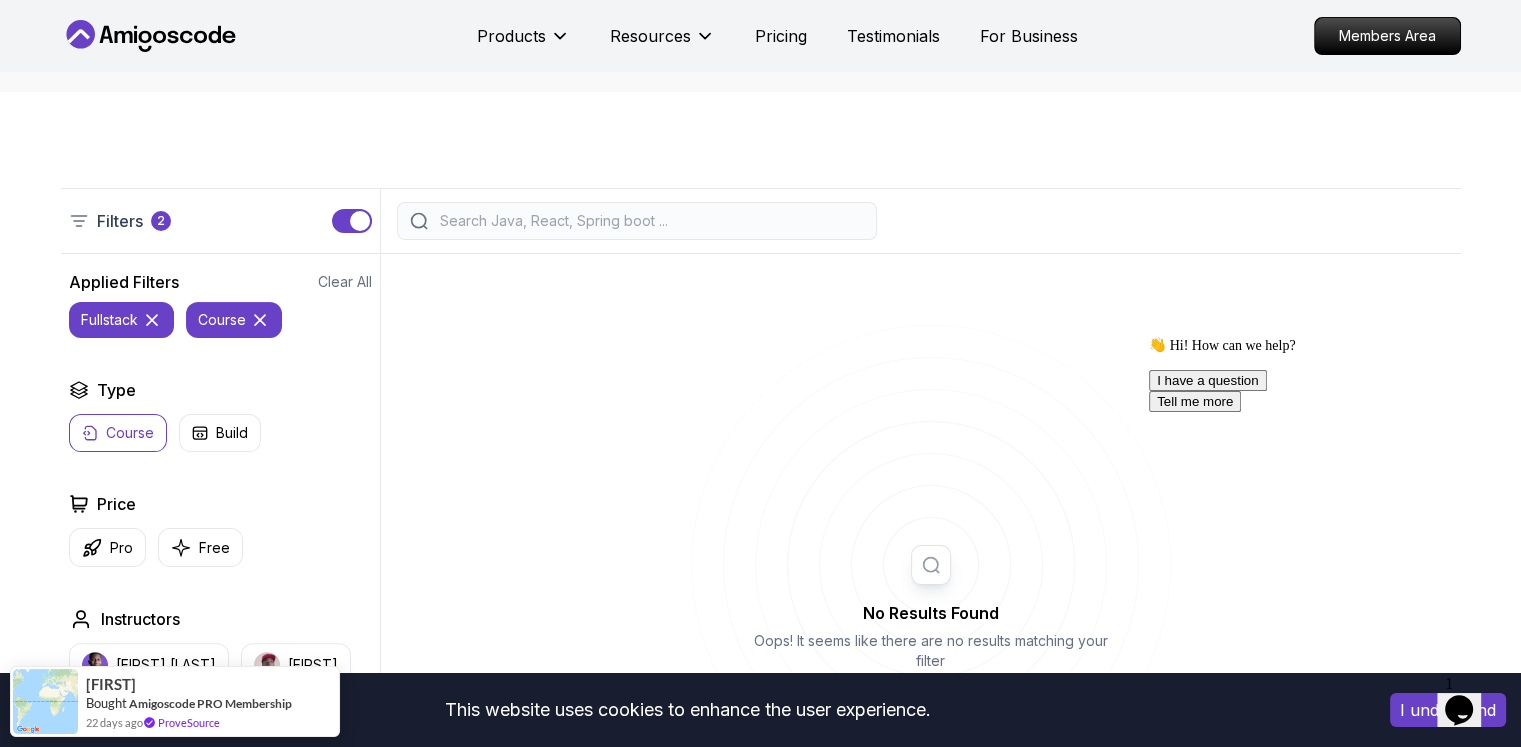 click 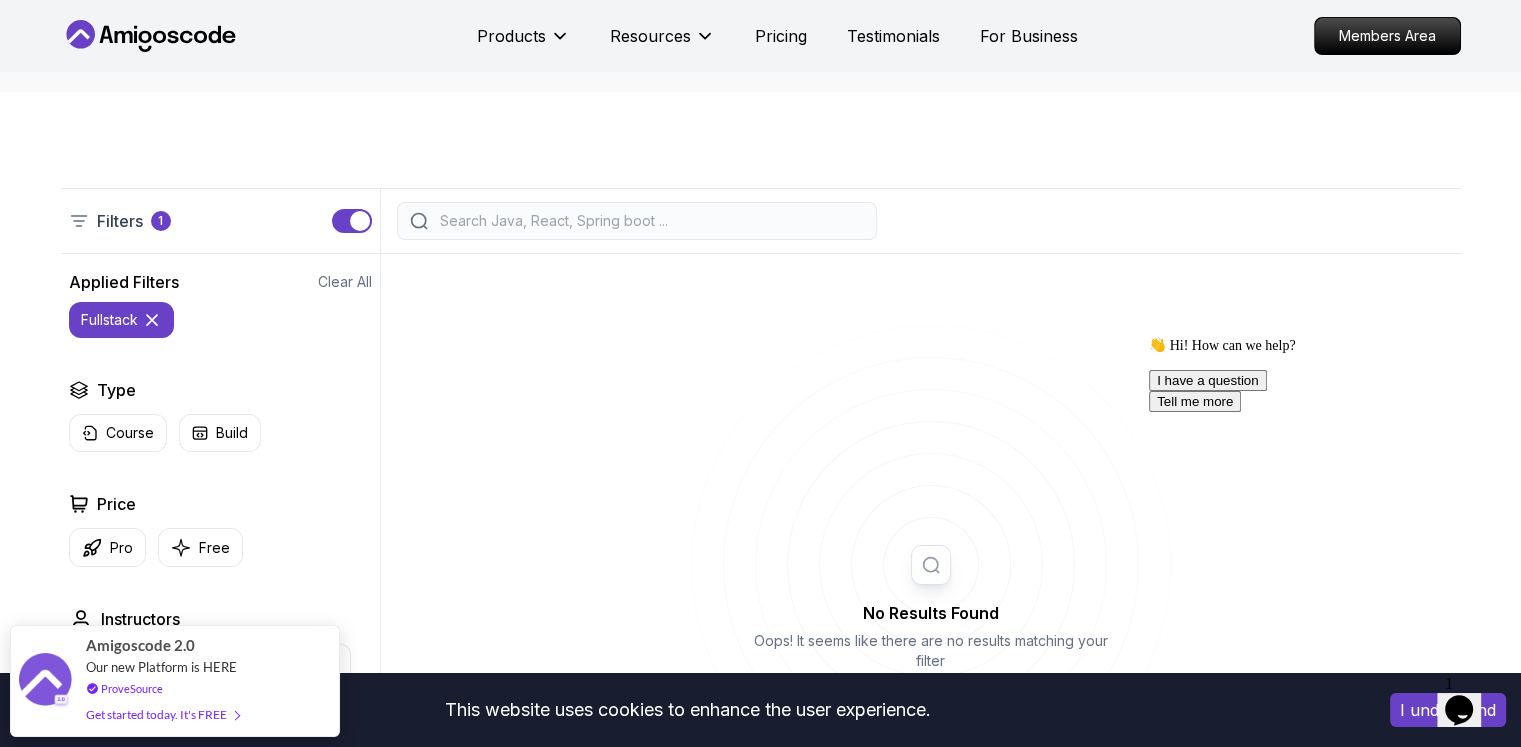 click 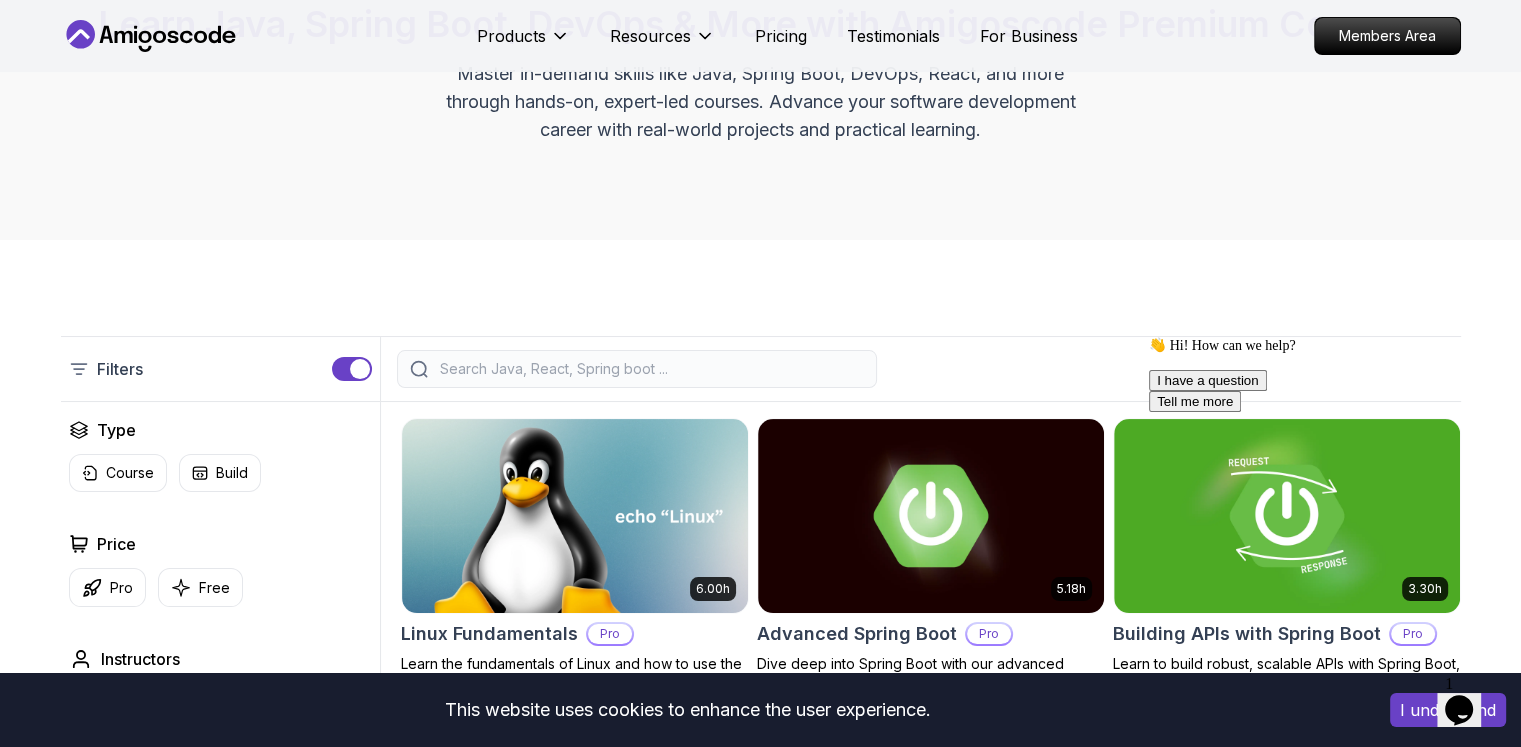 scroll, scrollTop: 0, scrollLeft: 0, axis: both 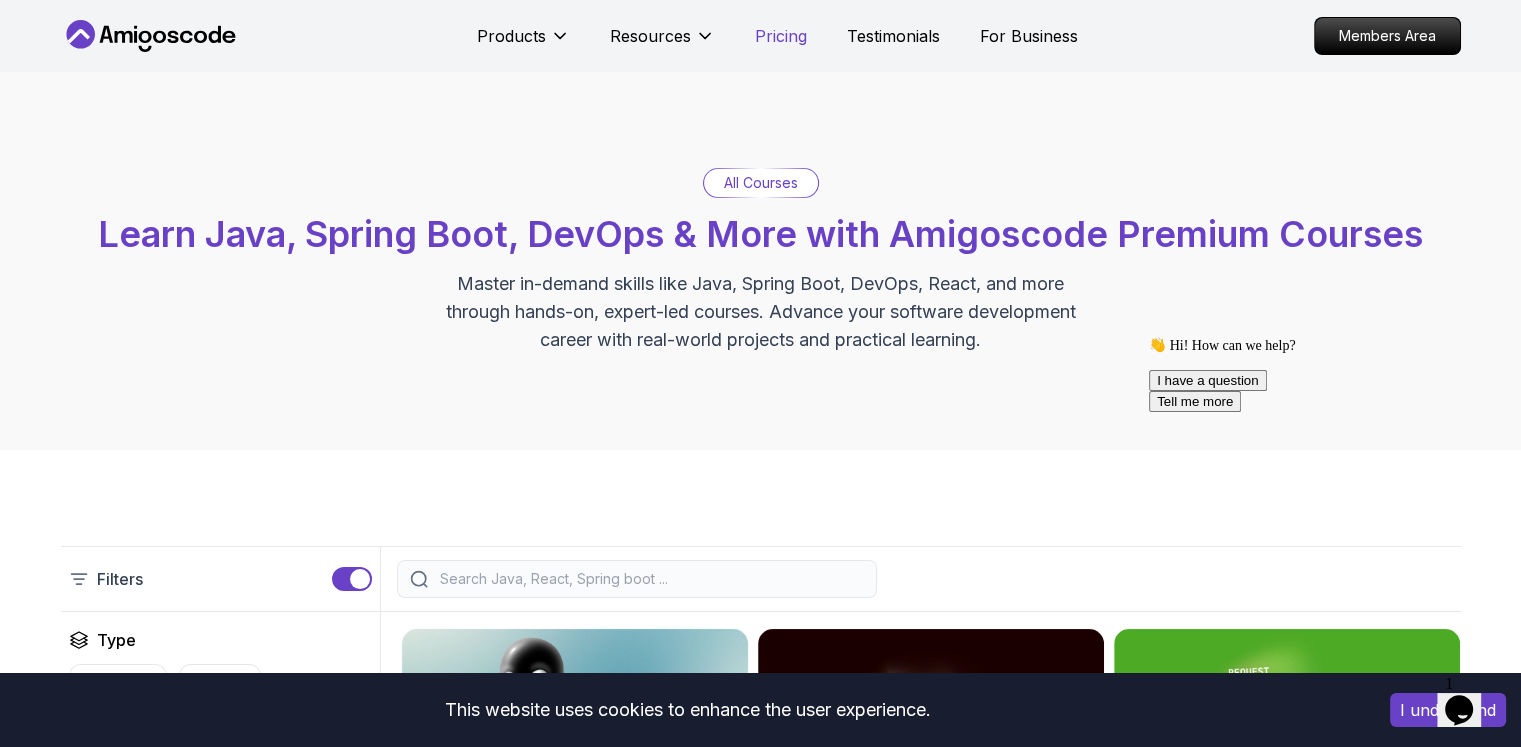 click on "Pricing" at bounding box center [781, 36] 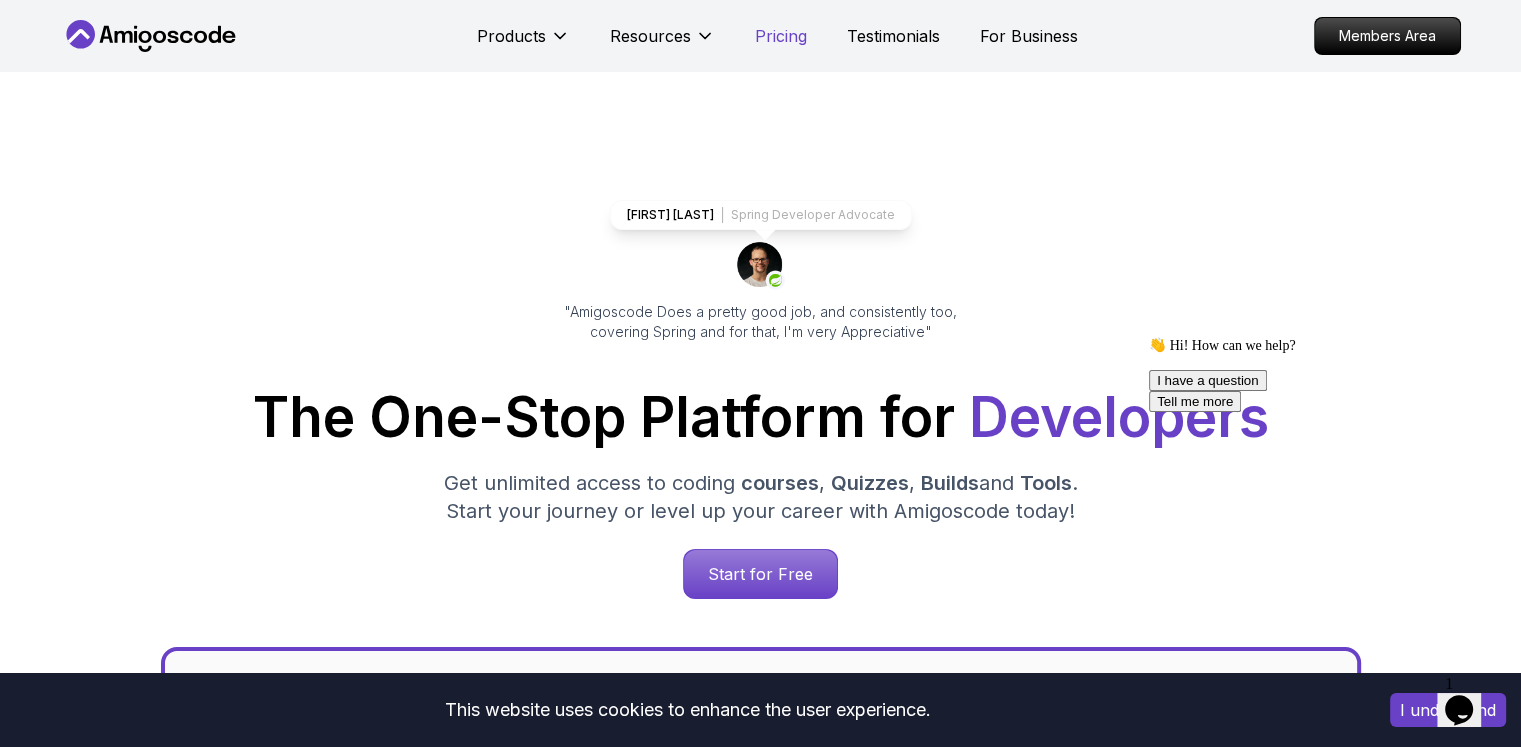 scroll, scrollTop: 4295, scrollLeft: 0, axis: vertical 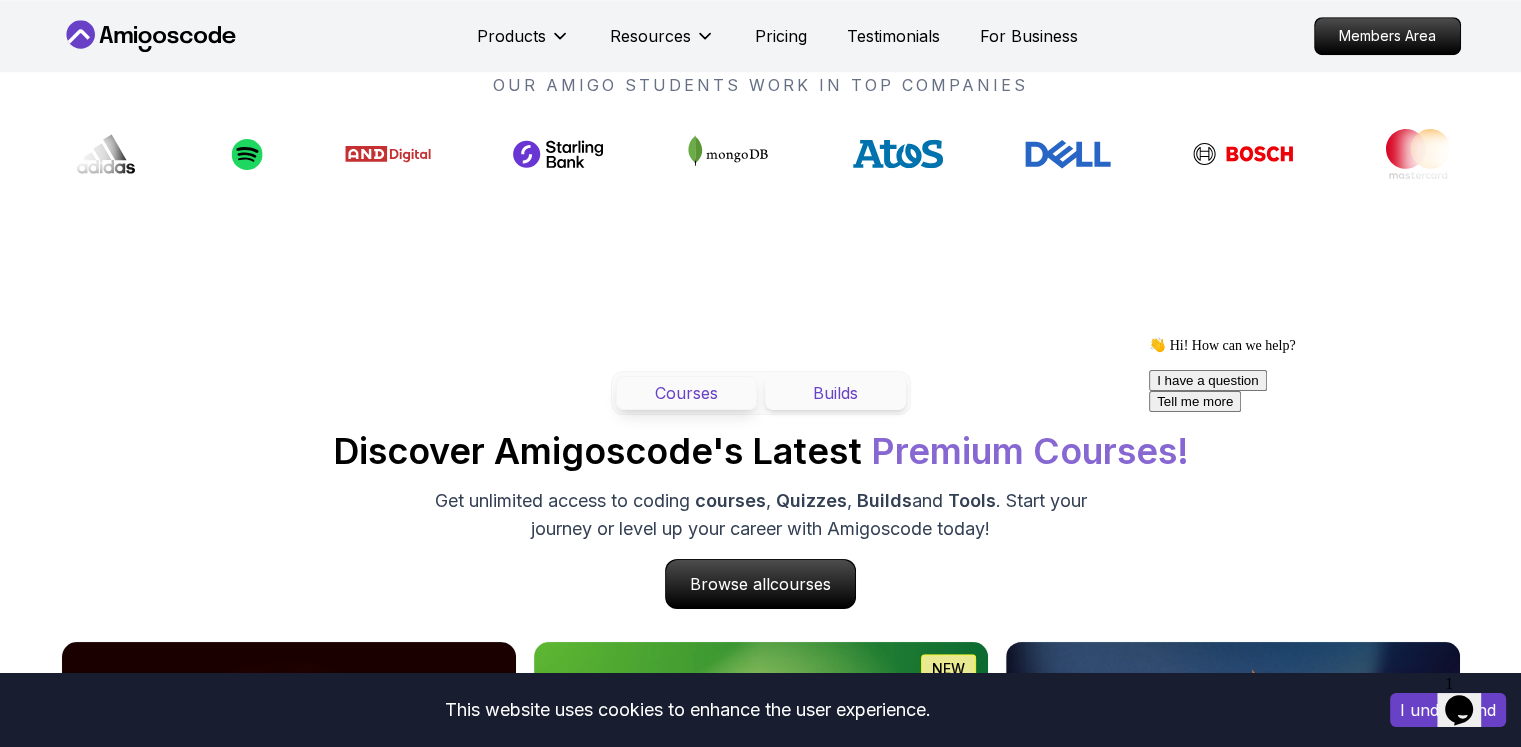 click on "Builds" at bounding box center [835, 393] 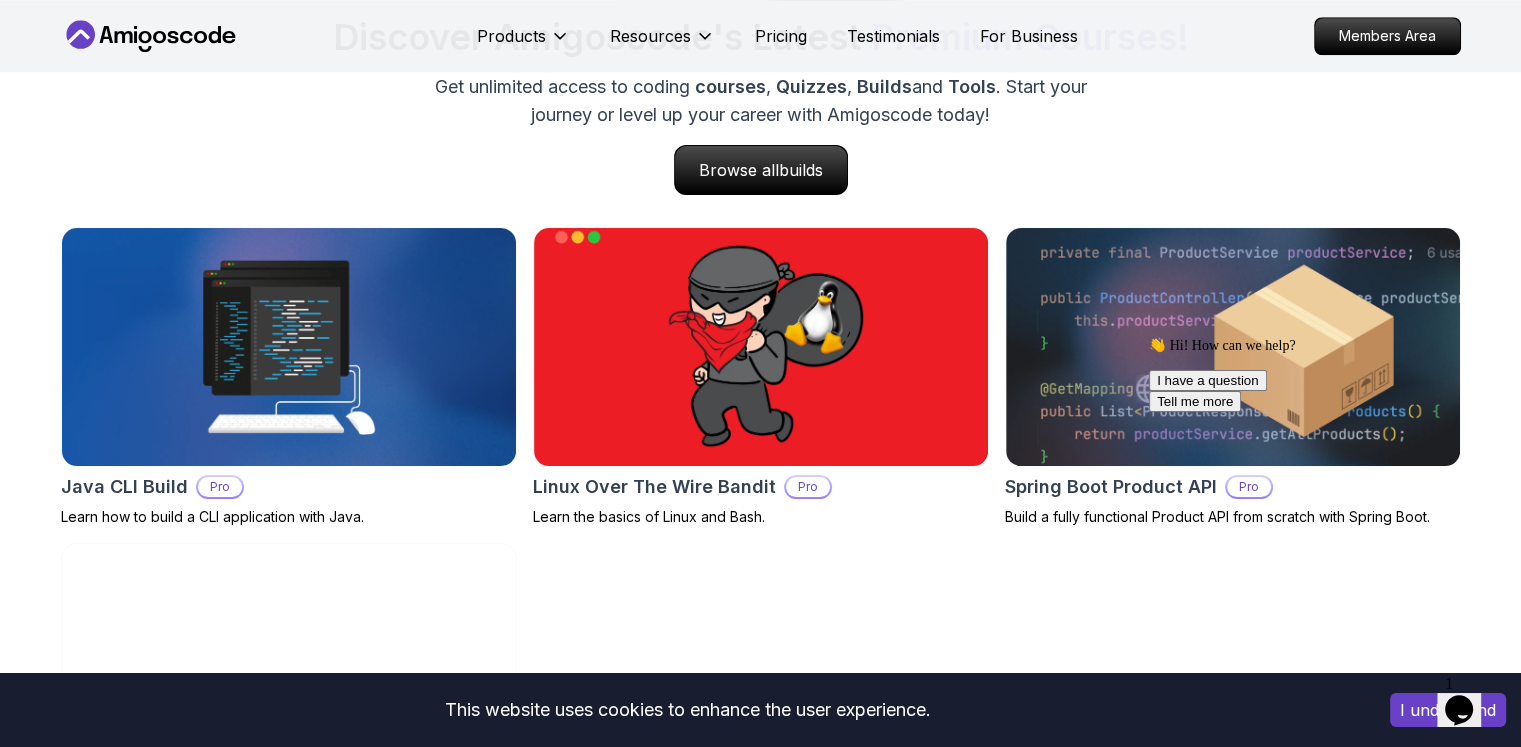 scroll, scrollTop: 2040, scrollLeft: 0, axis: vertical 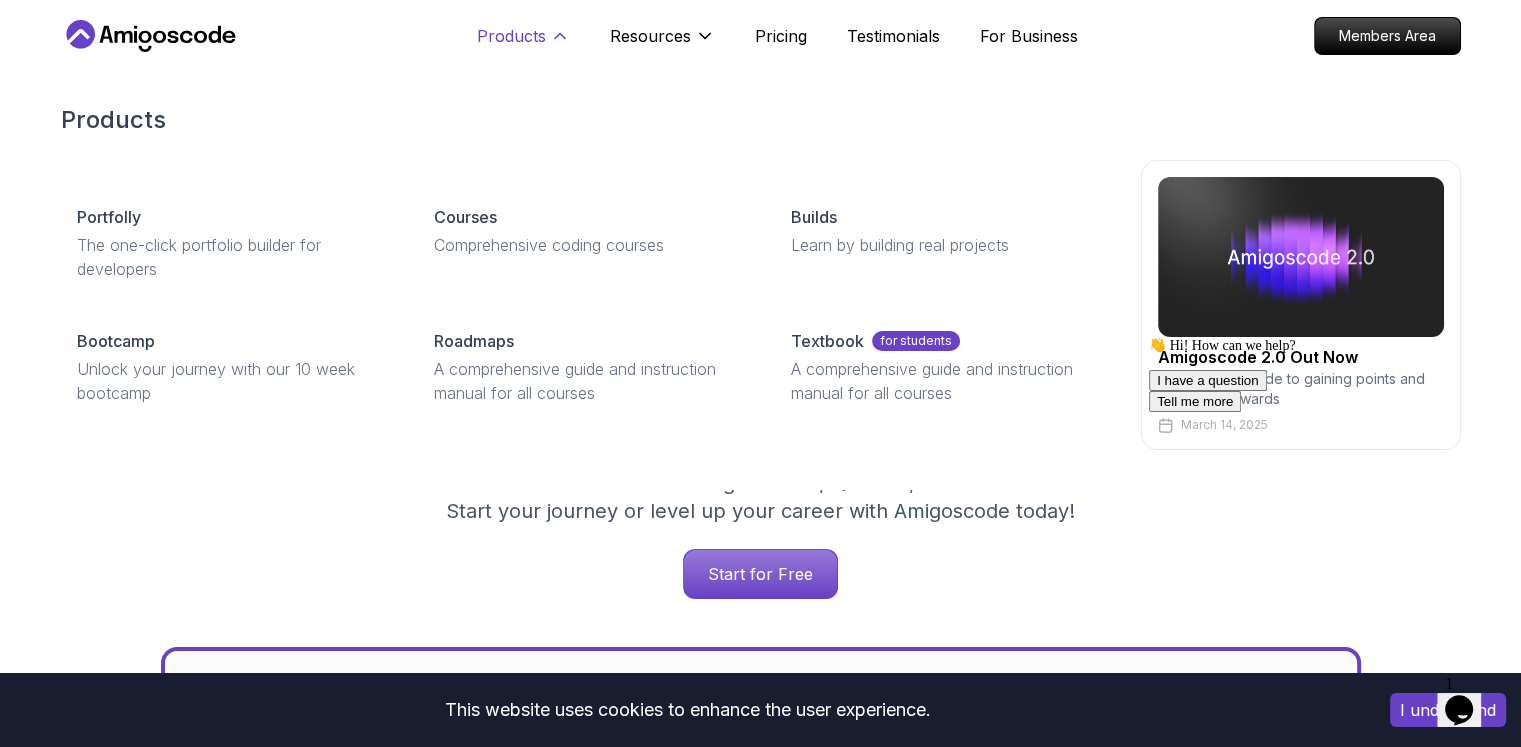click 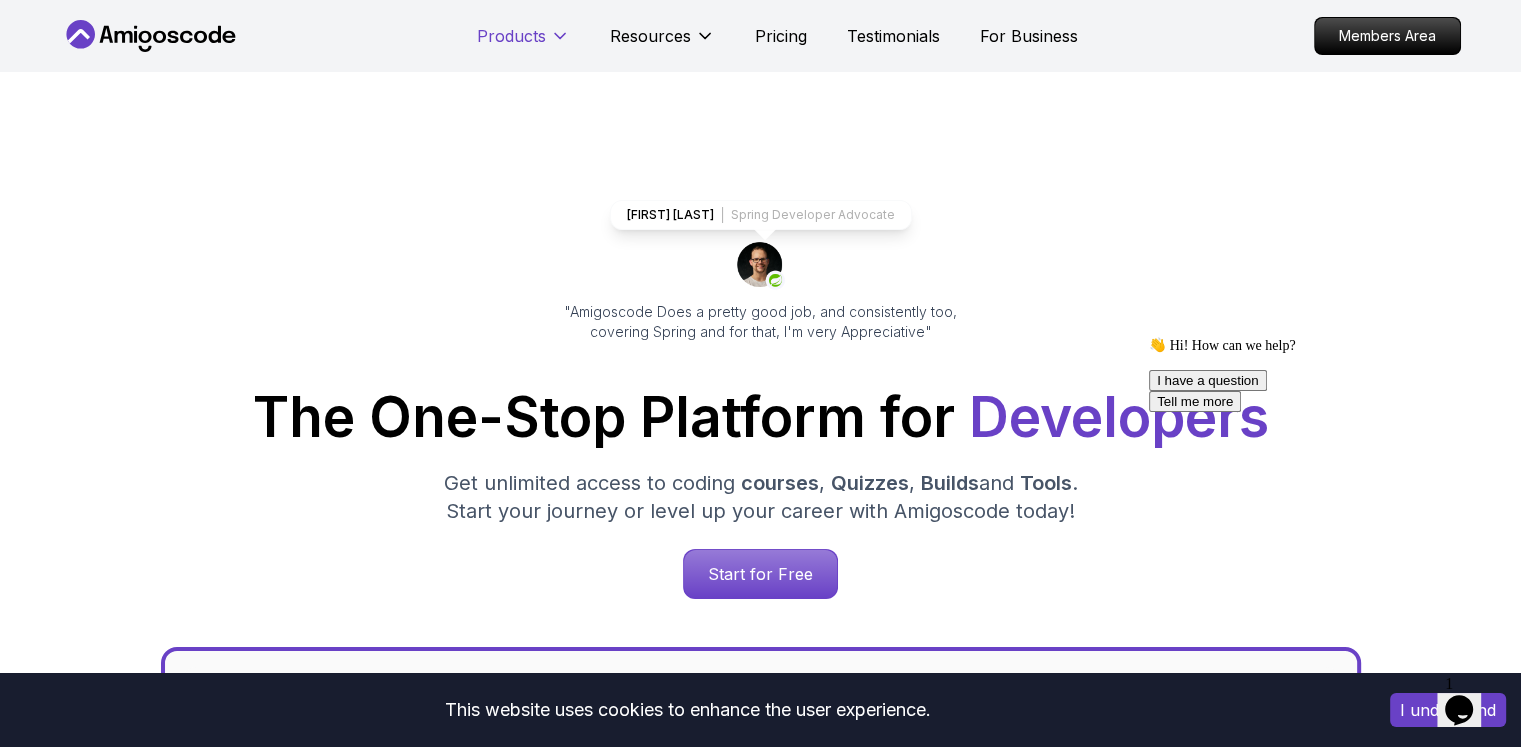 click 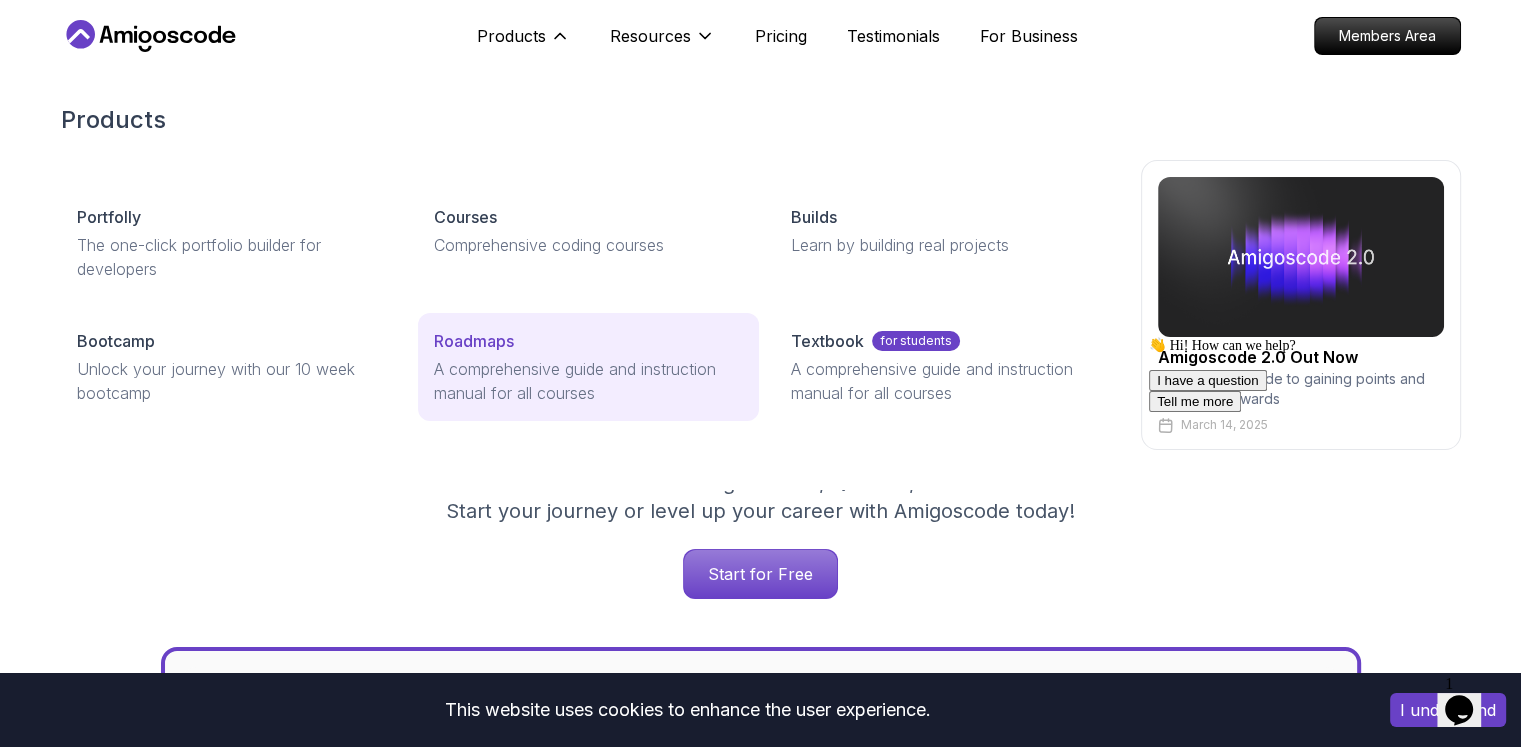 click on "Roadmaps" at bounding box center [474, 341] 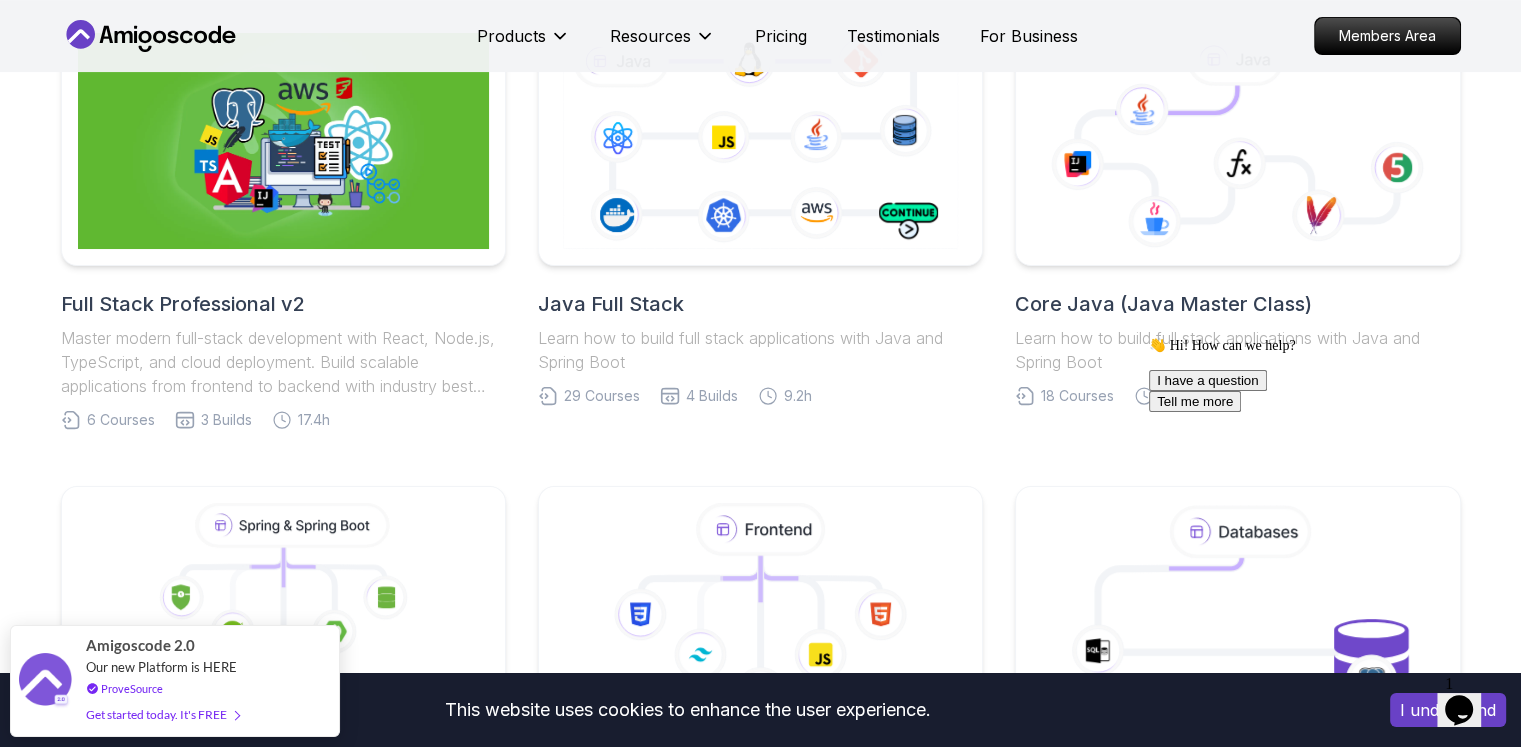 scroll, scrollTop: 547, scrollLeft: 0, axis: vertical 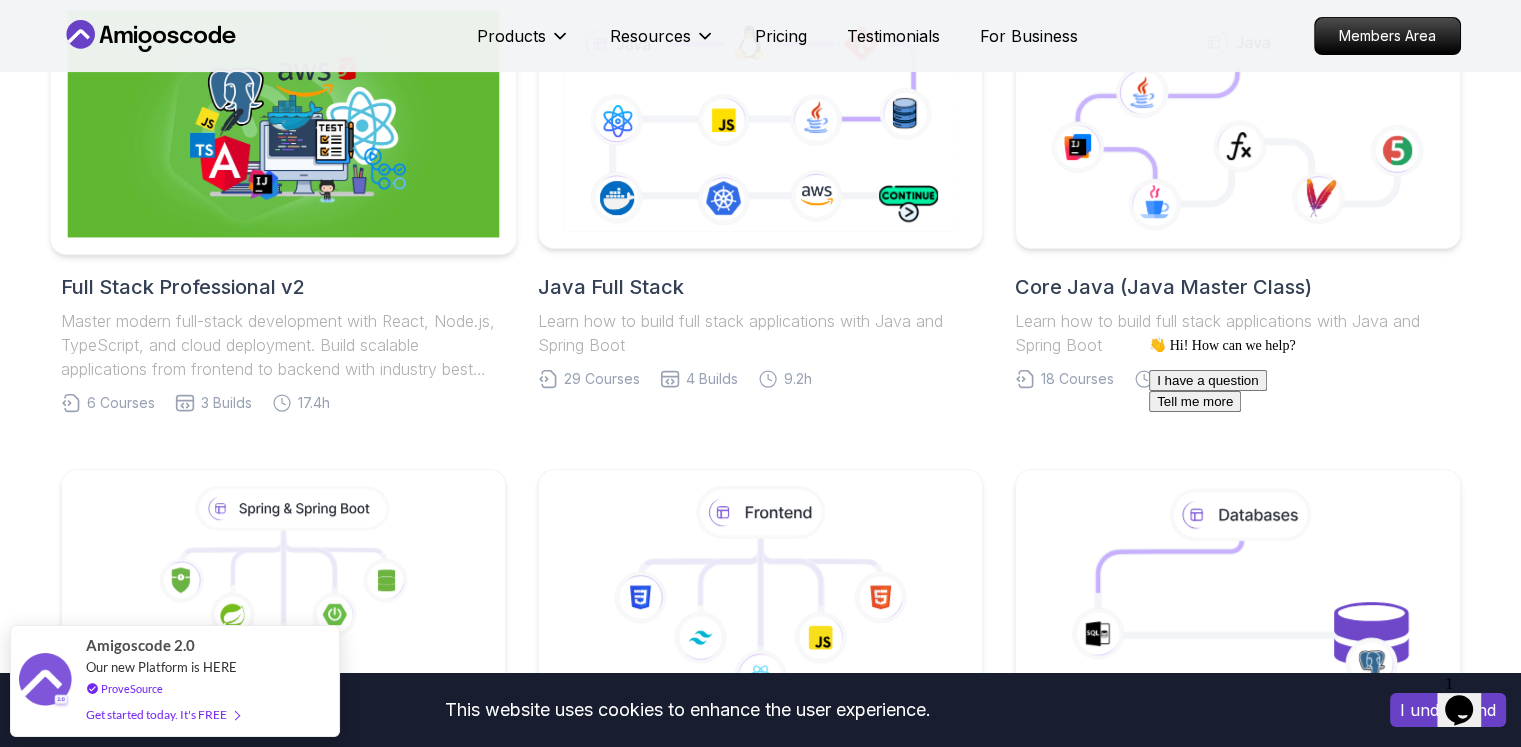 click at bounding box center (283, 124) 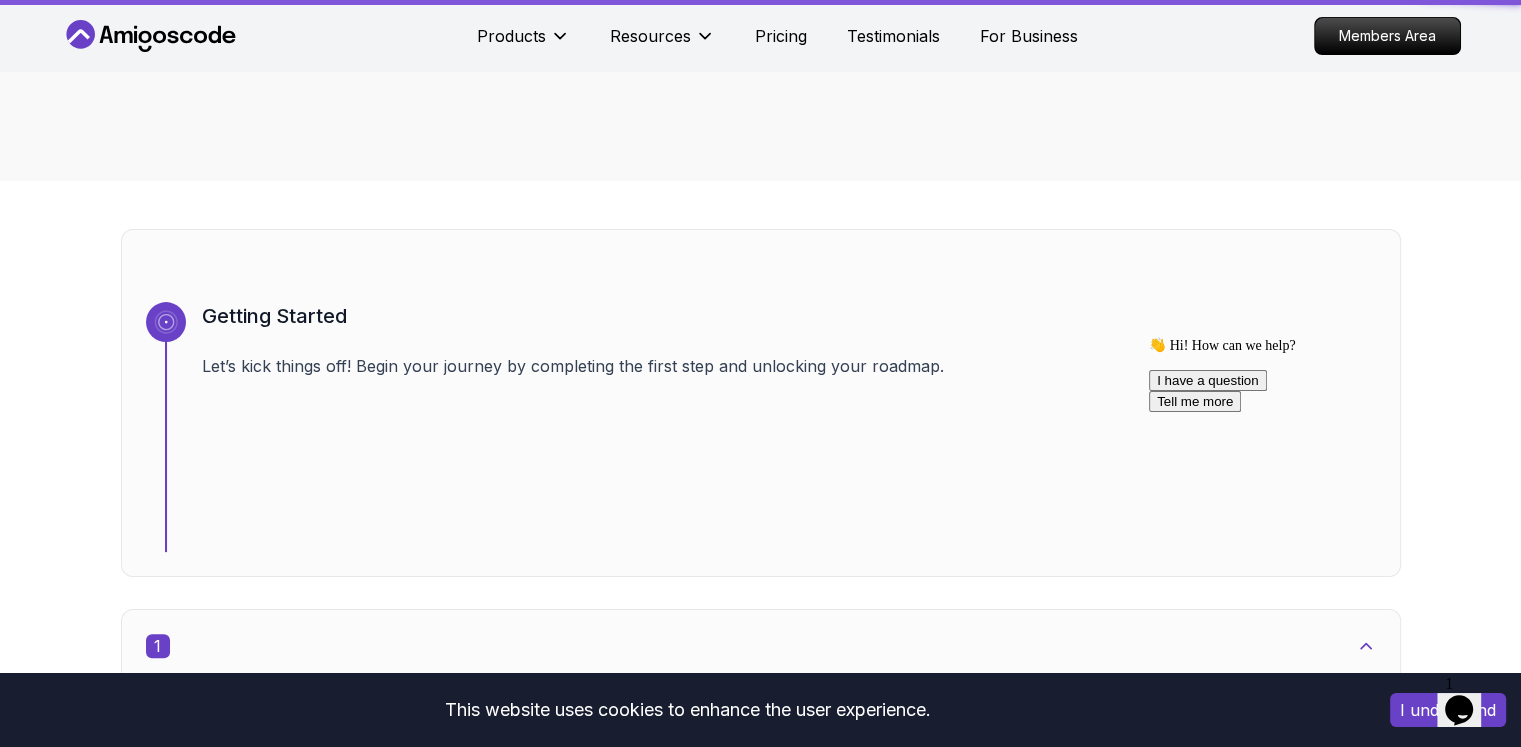 scroll, scrollTop: 0, scrollLeft: 0, axis: both 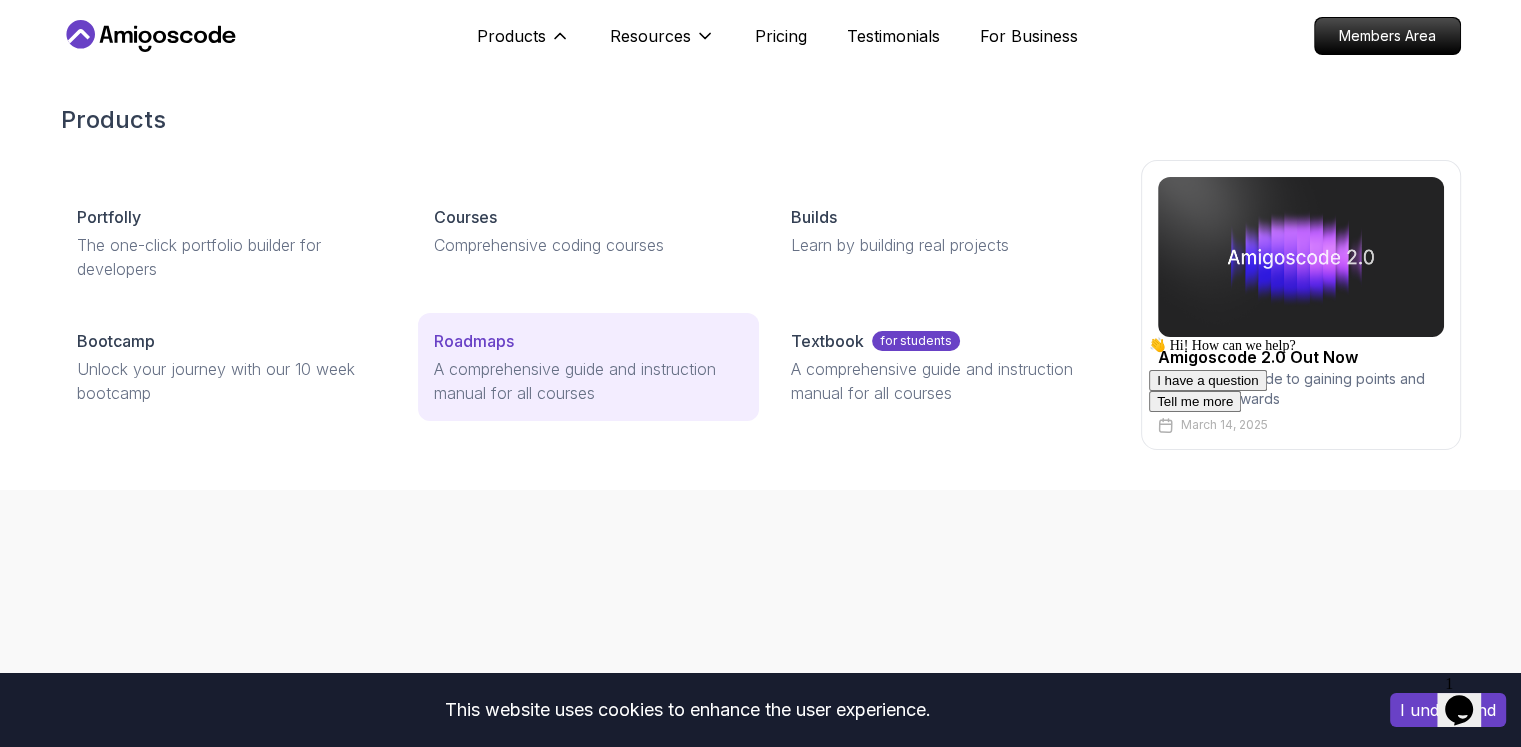 click on "Roadmaps" at bounding box center (474, 341) 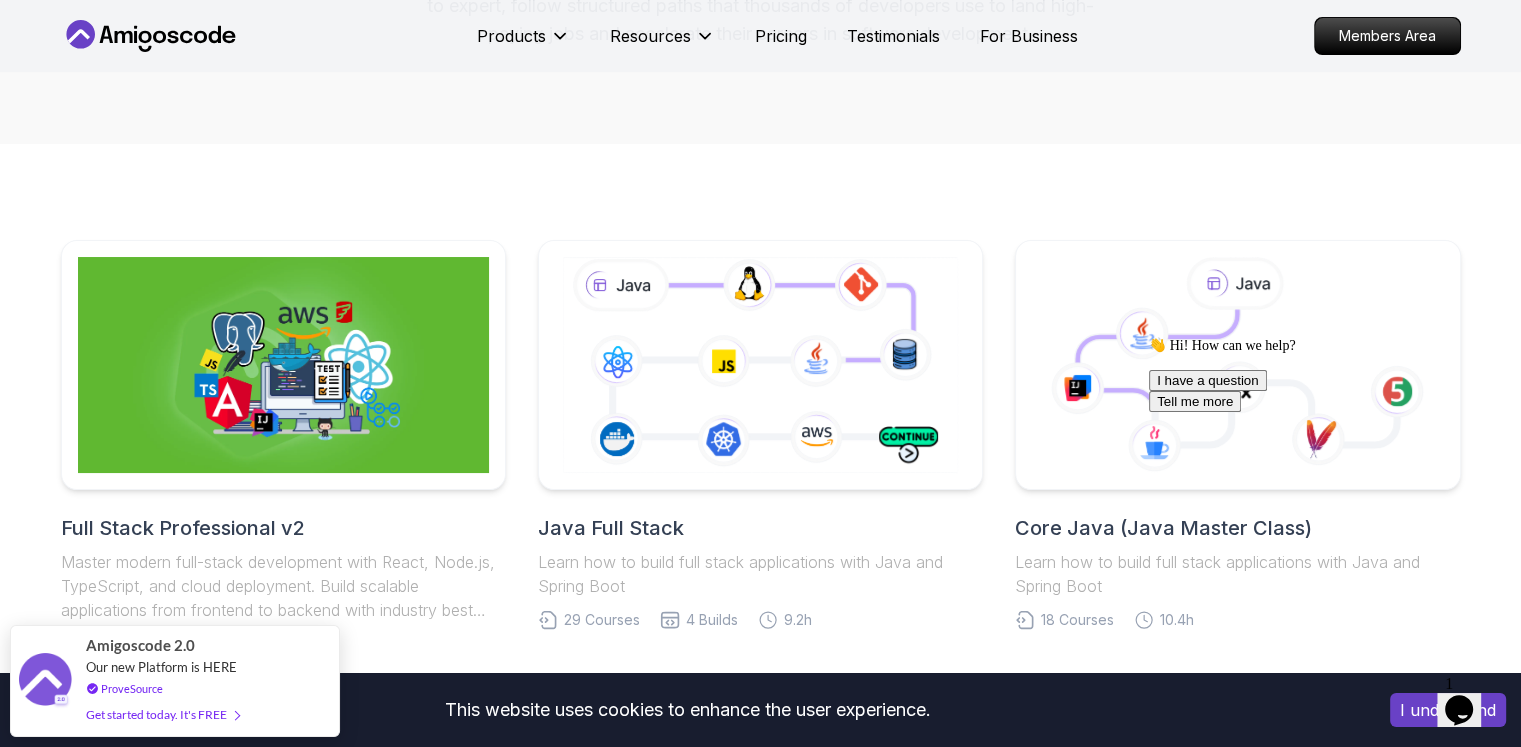 scroll, scrollTop: 313, scrollLeft: 0, axis: vertical 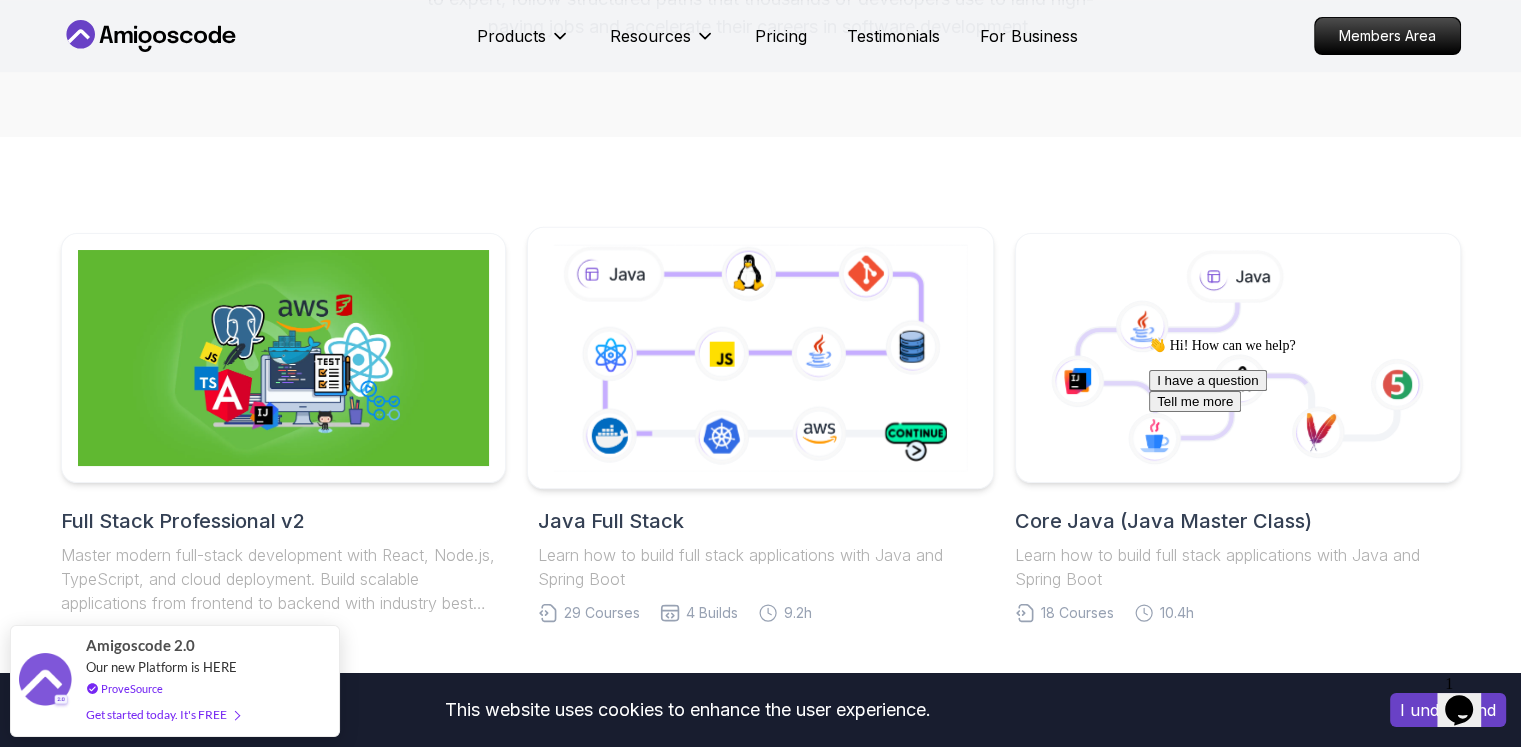 click 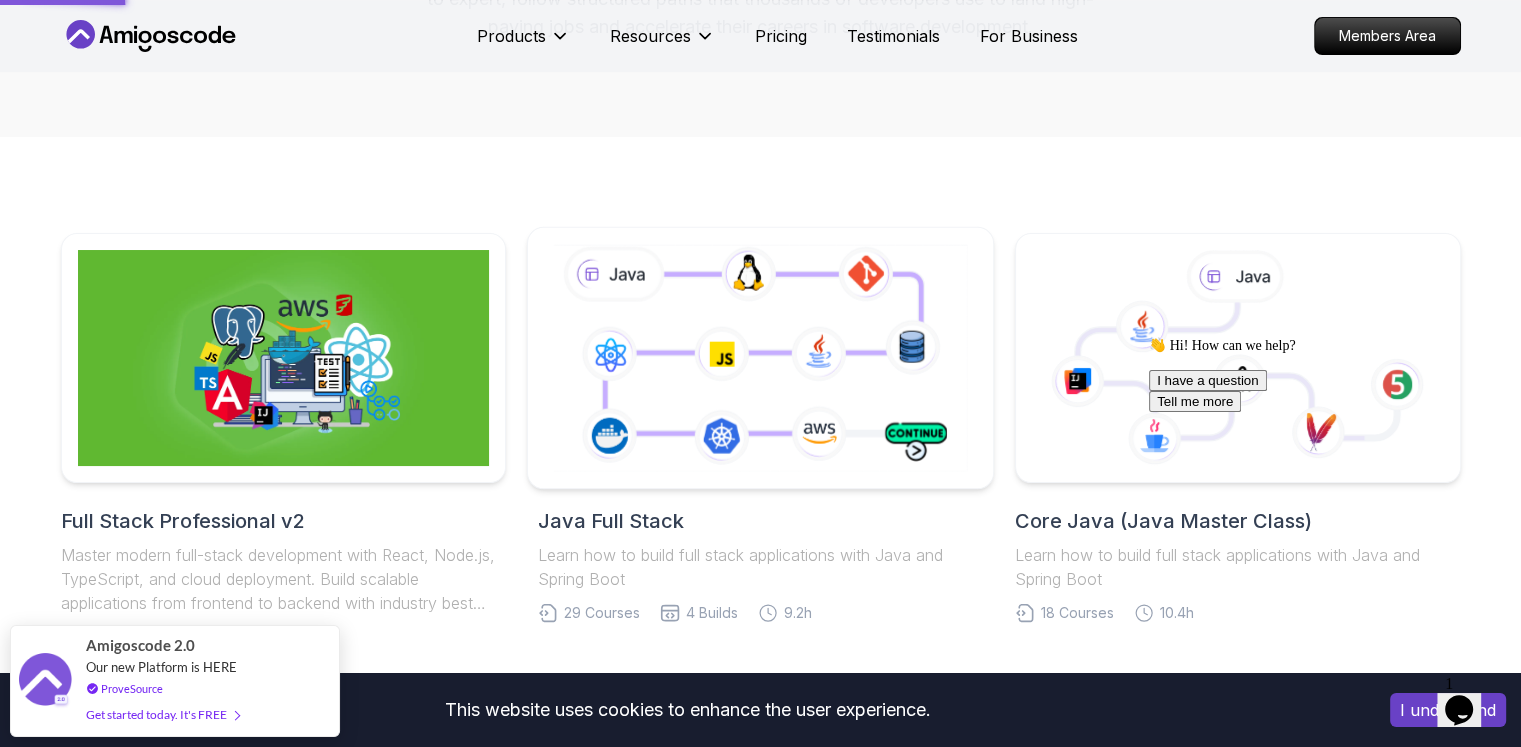 scroll, scrollTop: 0, scrollLeft: 0, axis: both 